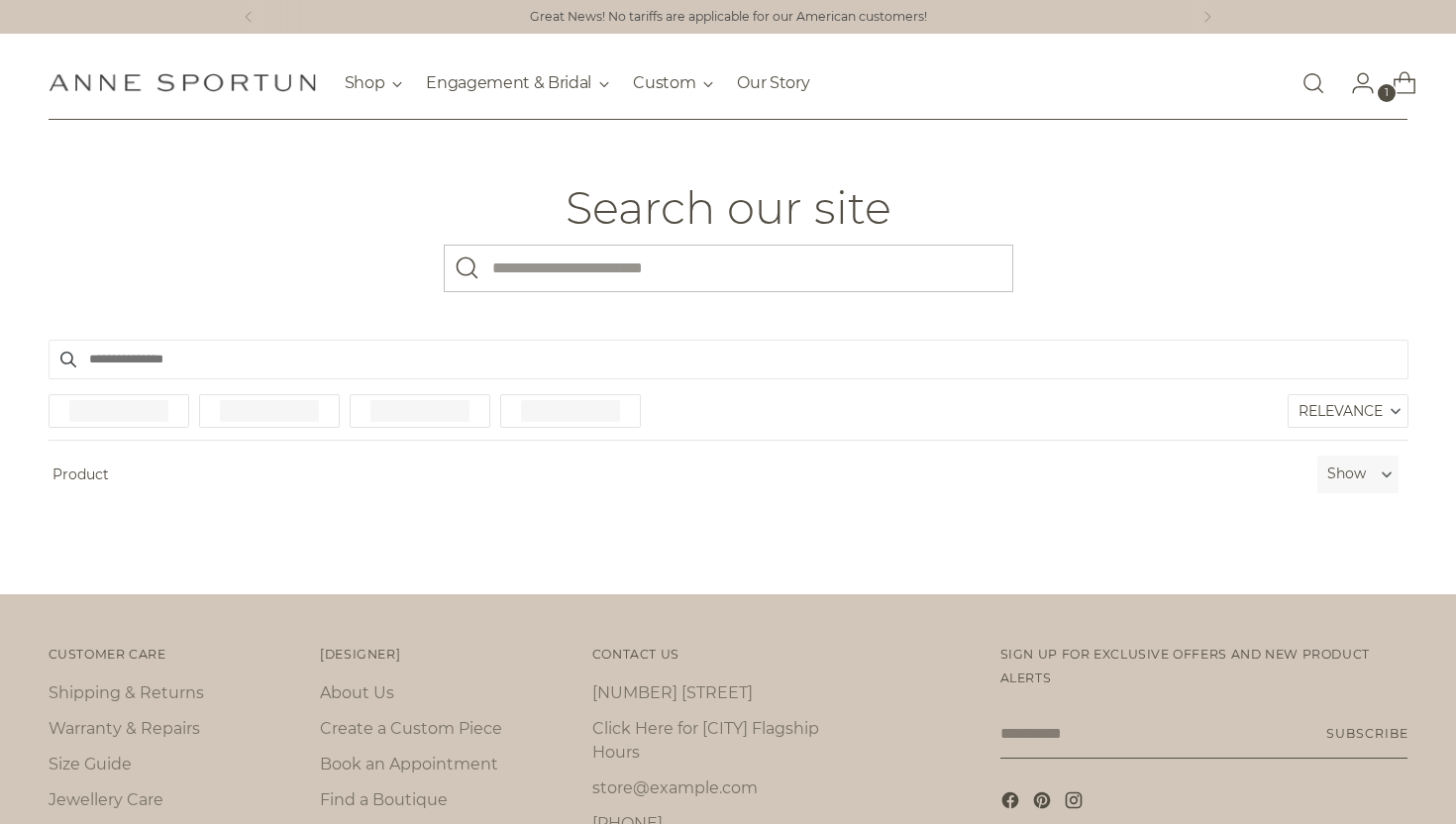 scroll, scrollTop: 0, scrollLeft: 0, axis: both 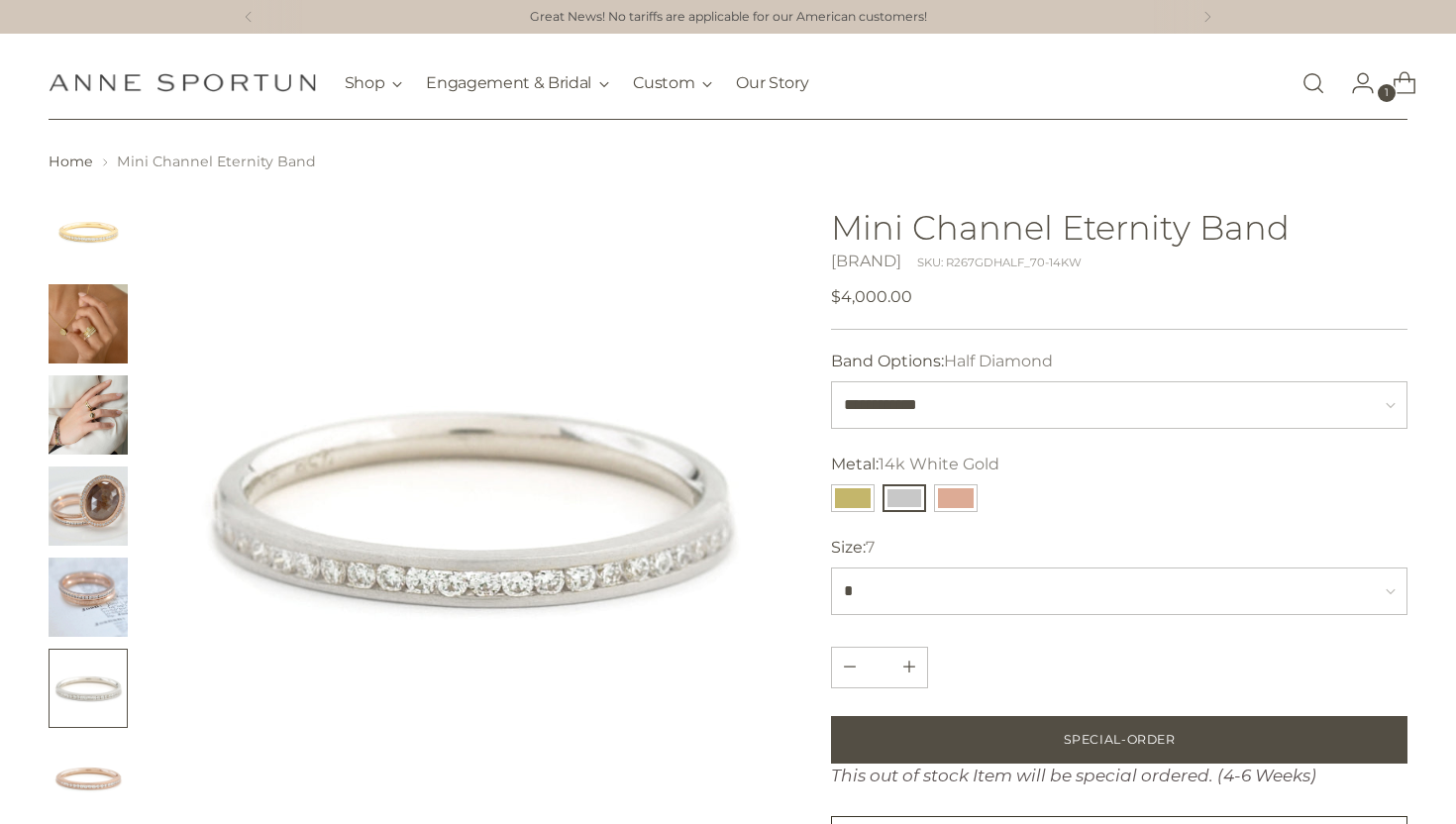 click at bounding box center [1313, 83] 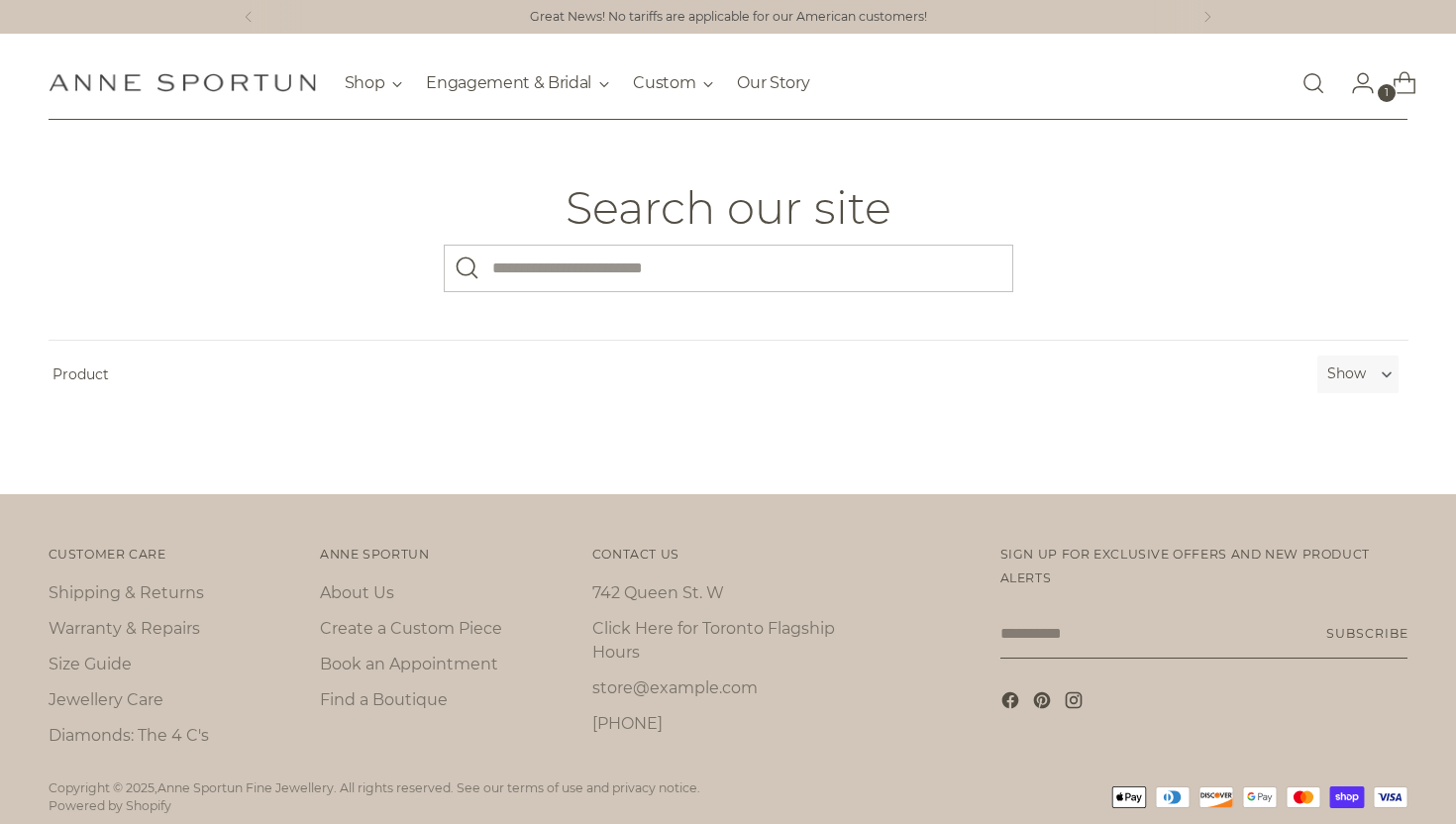 scroll, scrollTop: 0, scrollLeft: 0, axis: both 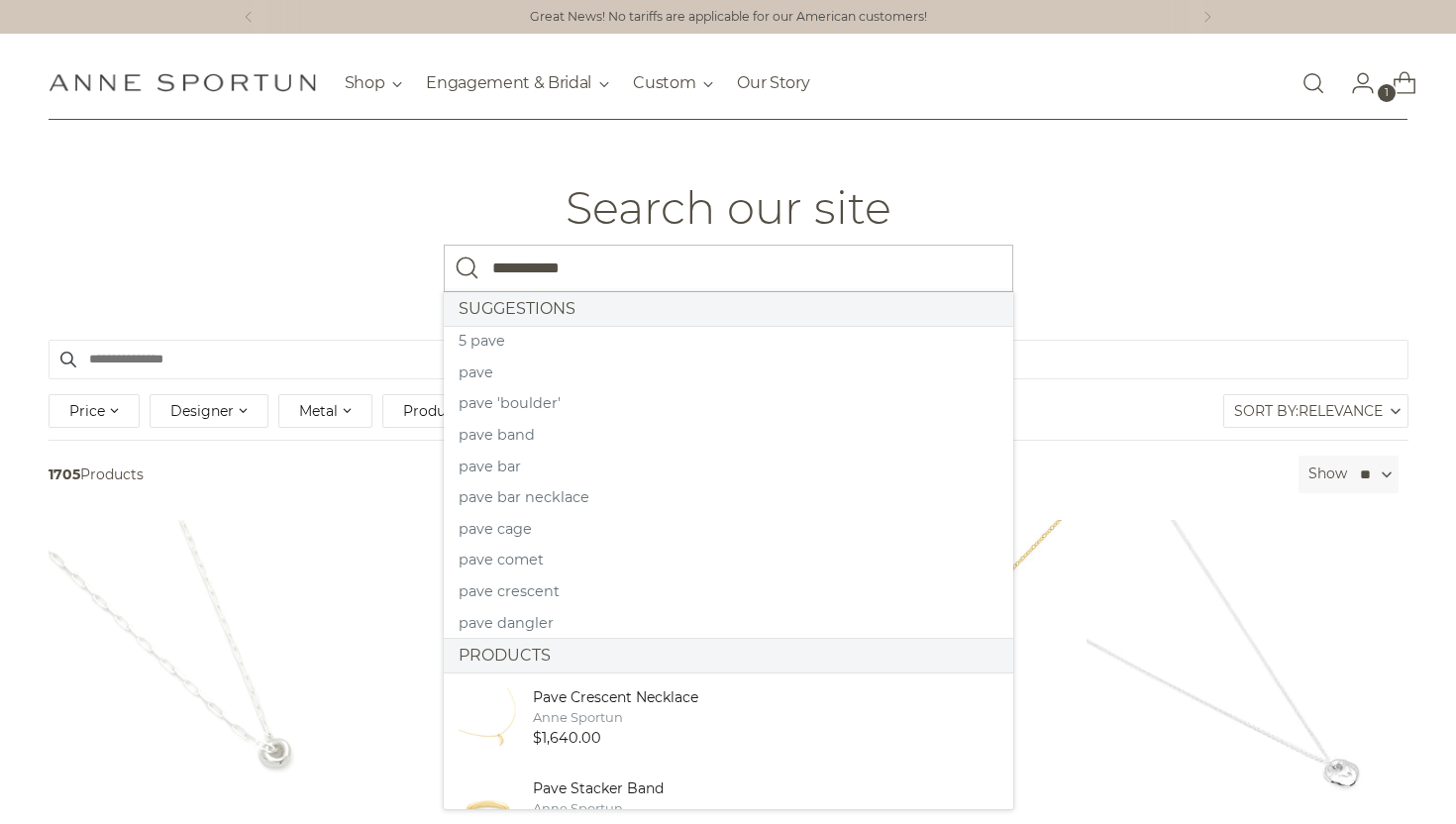type on "**********" 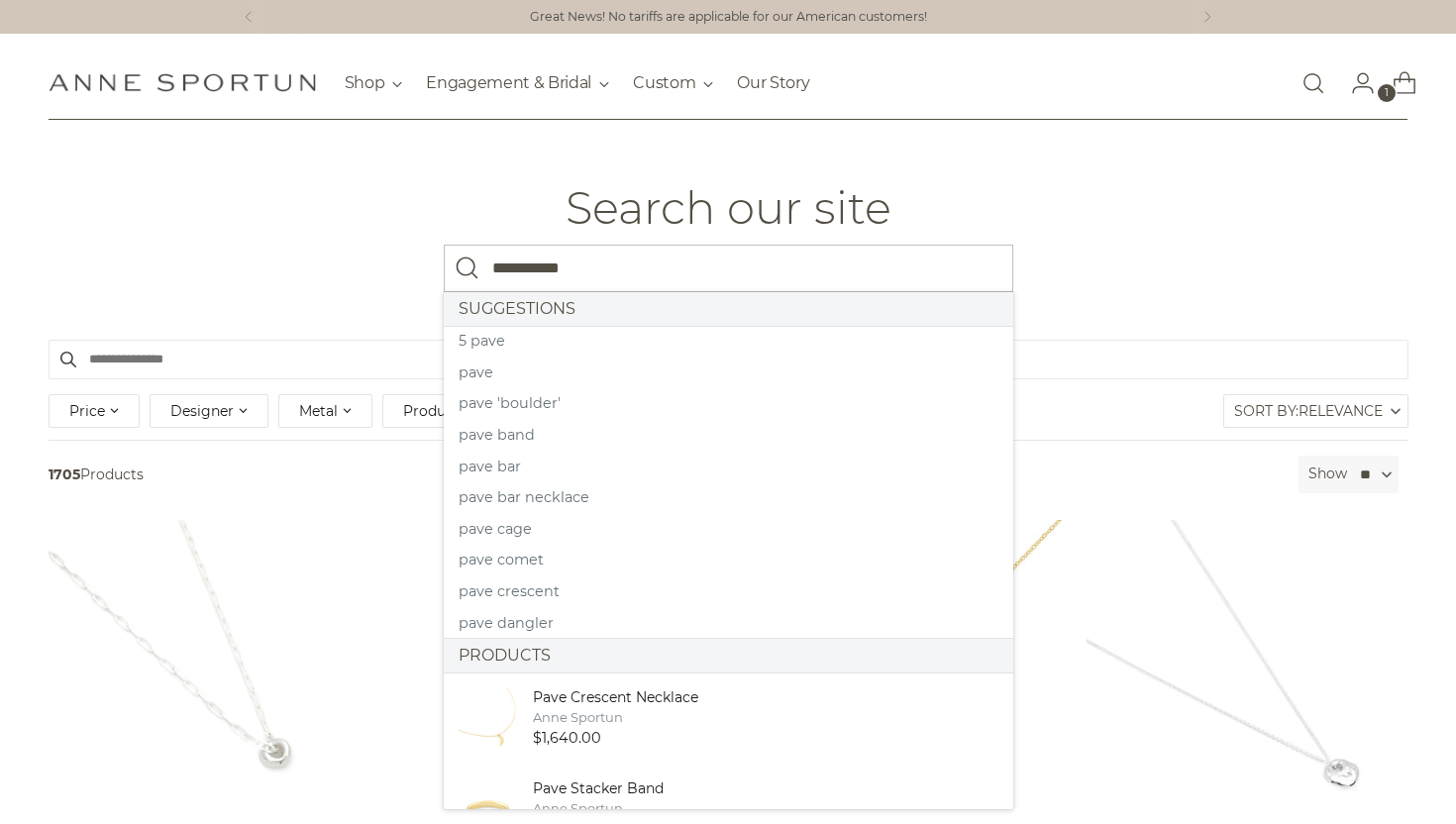 click at bounding box center (468, 268) 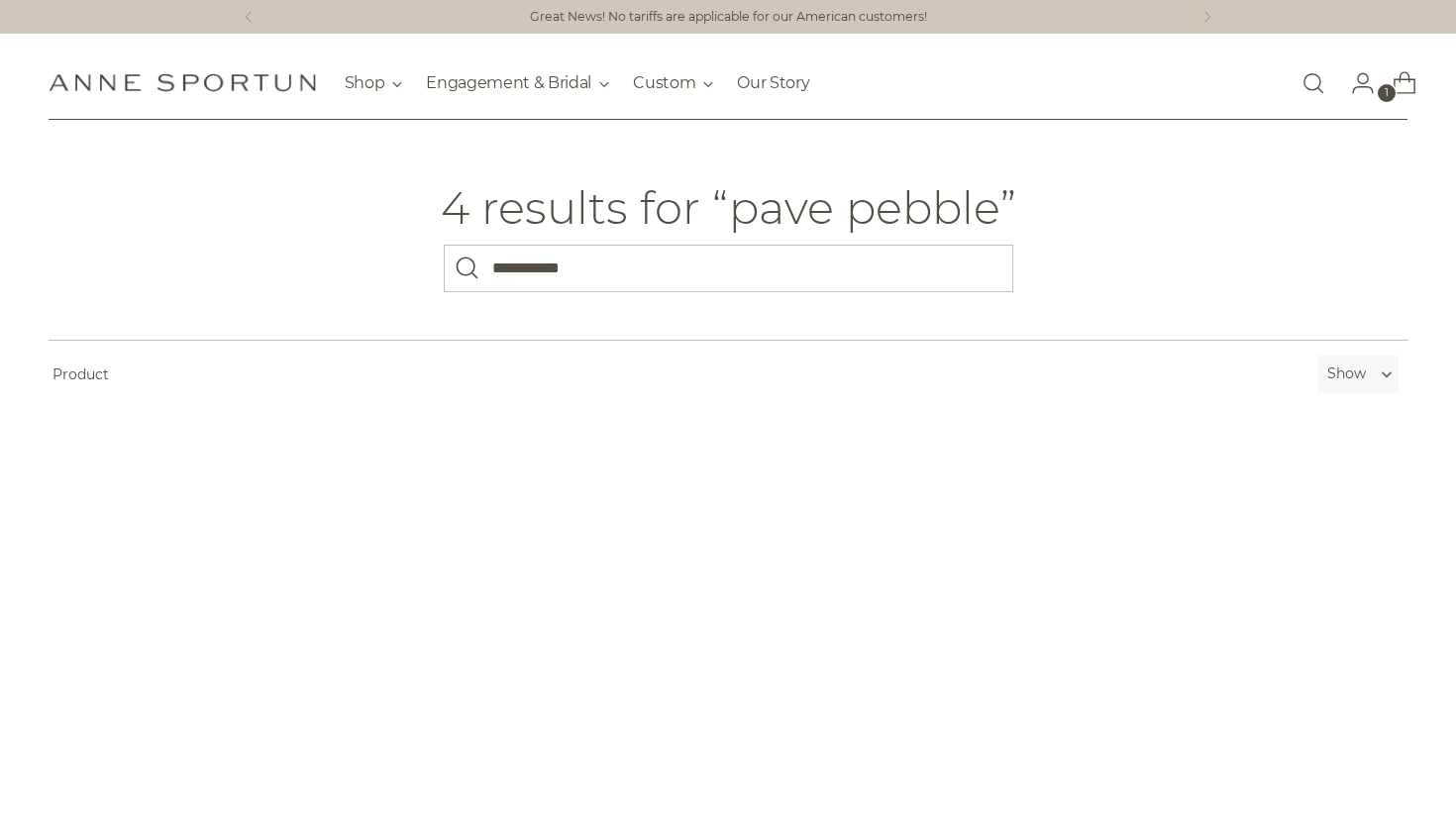 scroll, scrollTop: 0, scrollLeft: 0, axis: both 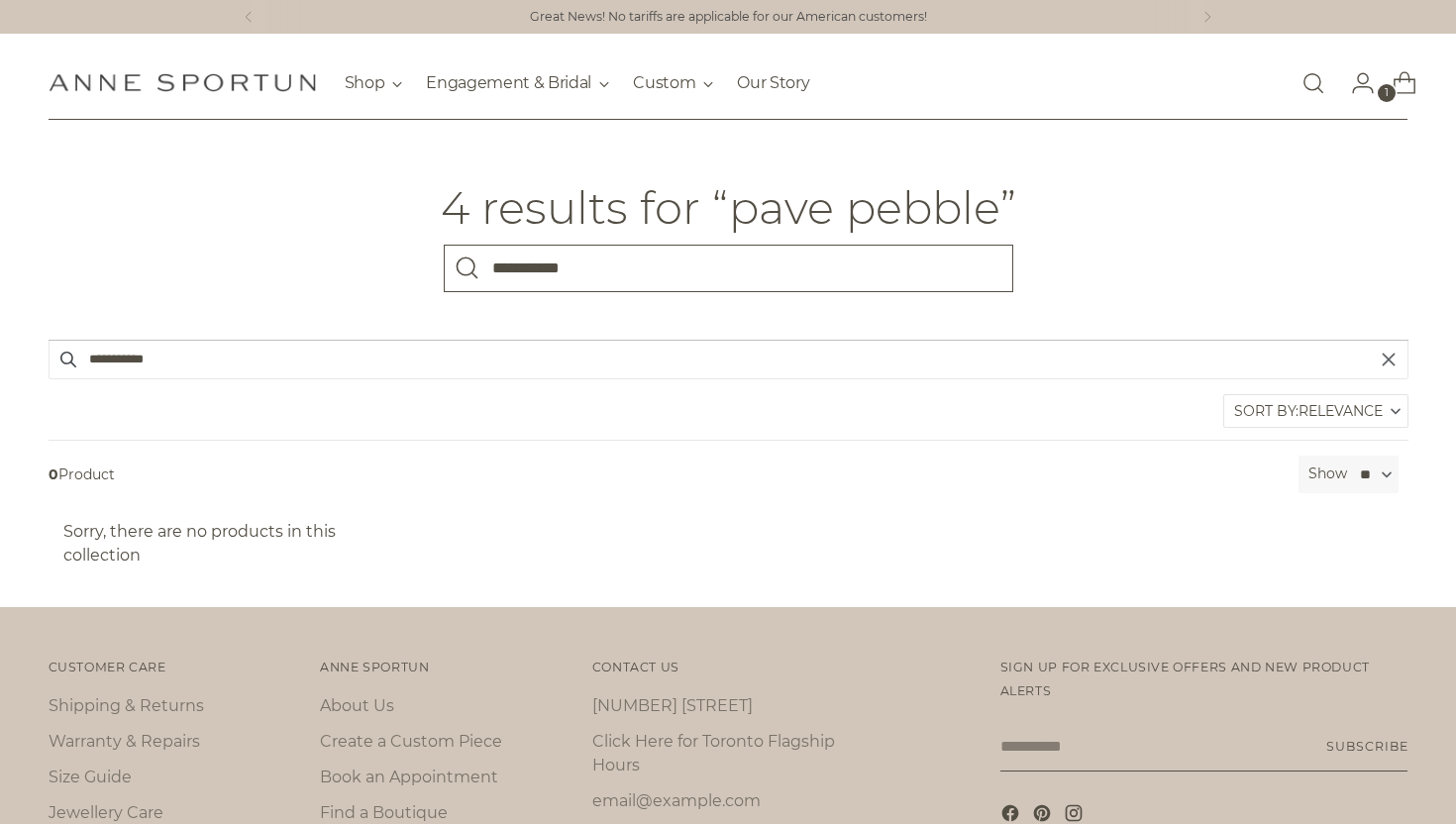 drag, startPoint x: 542, startPoint y: 268, endPoint x: 698, endPoint y: 277, distance: 156.2594 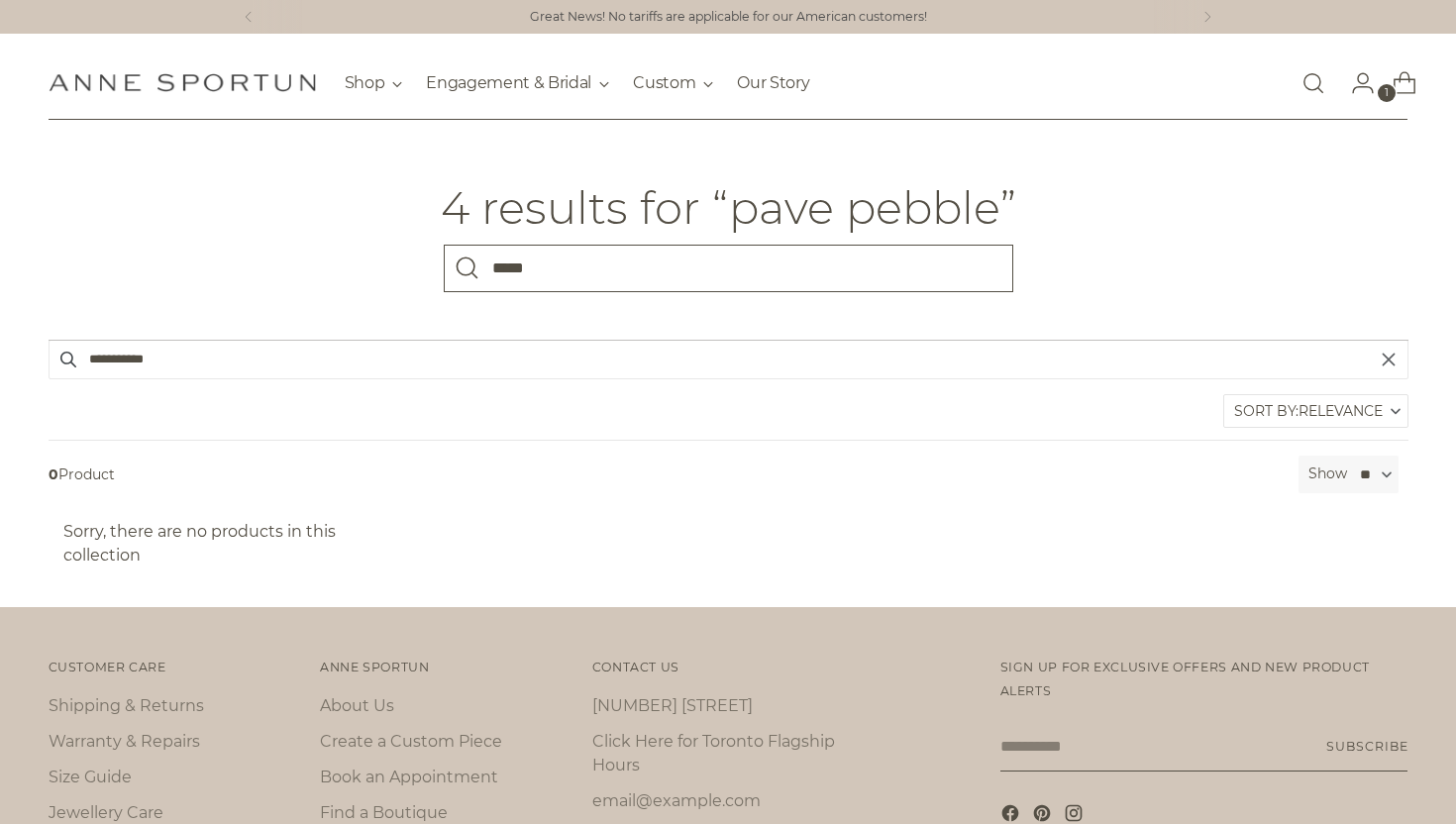 type on "****" 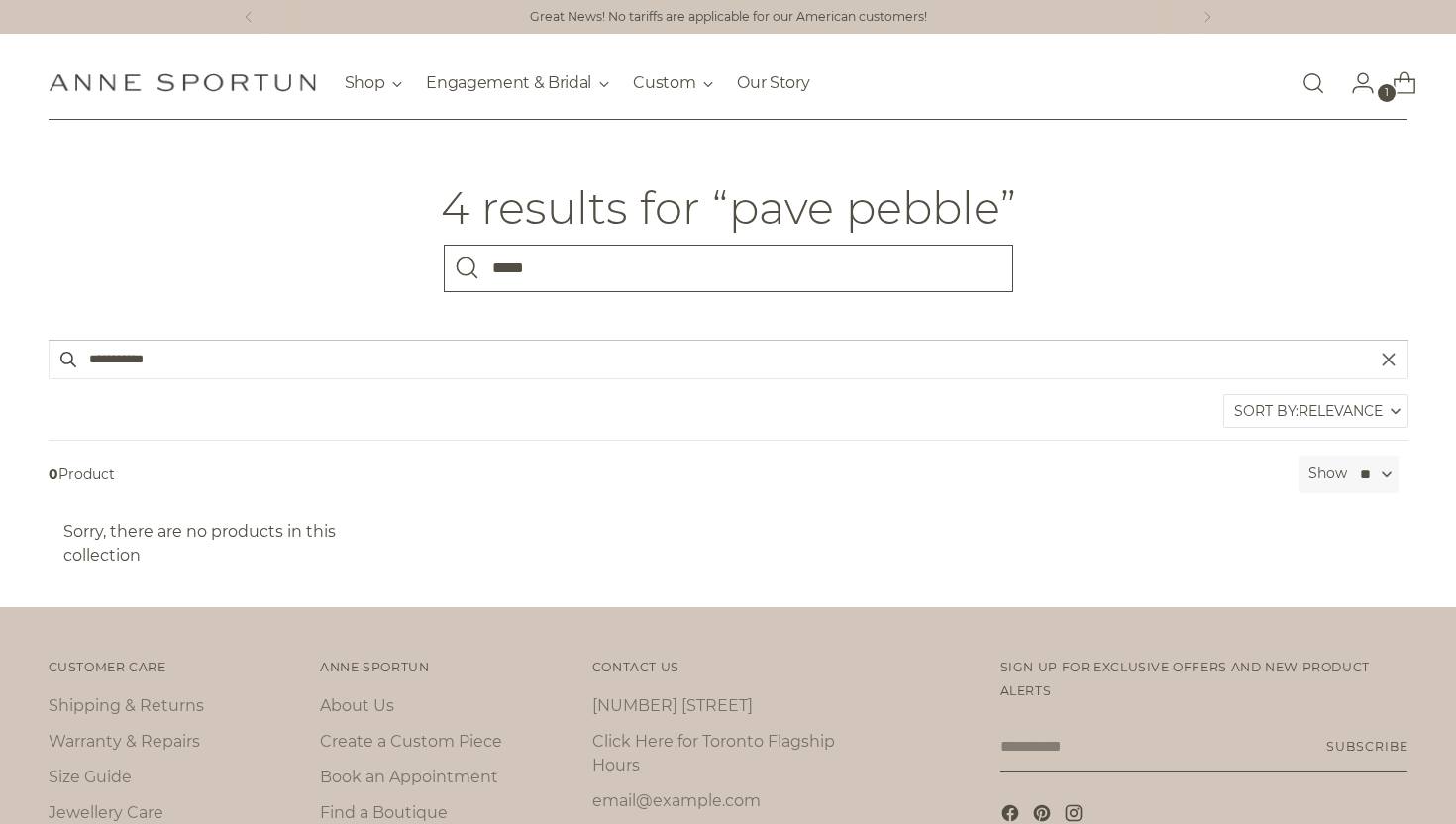 click at bounding box center (468, 268) 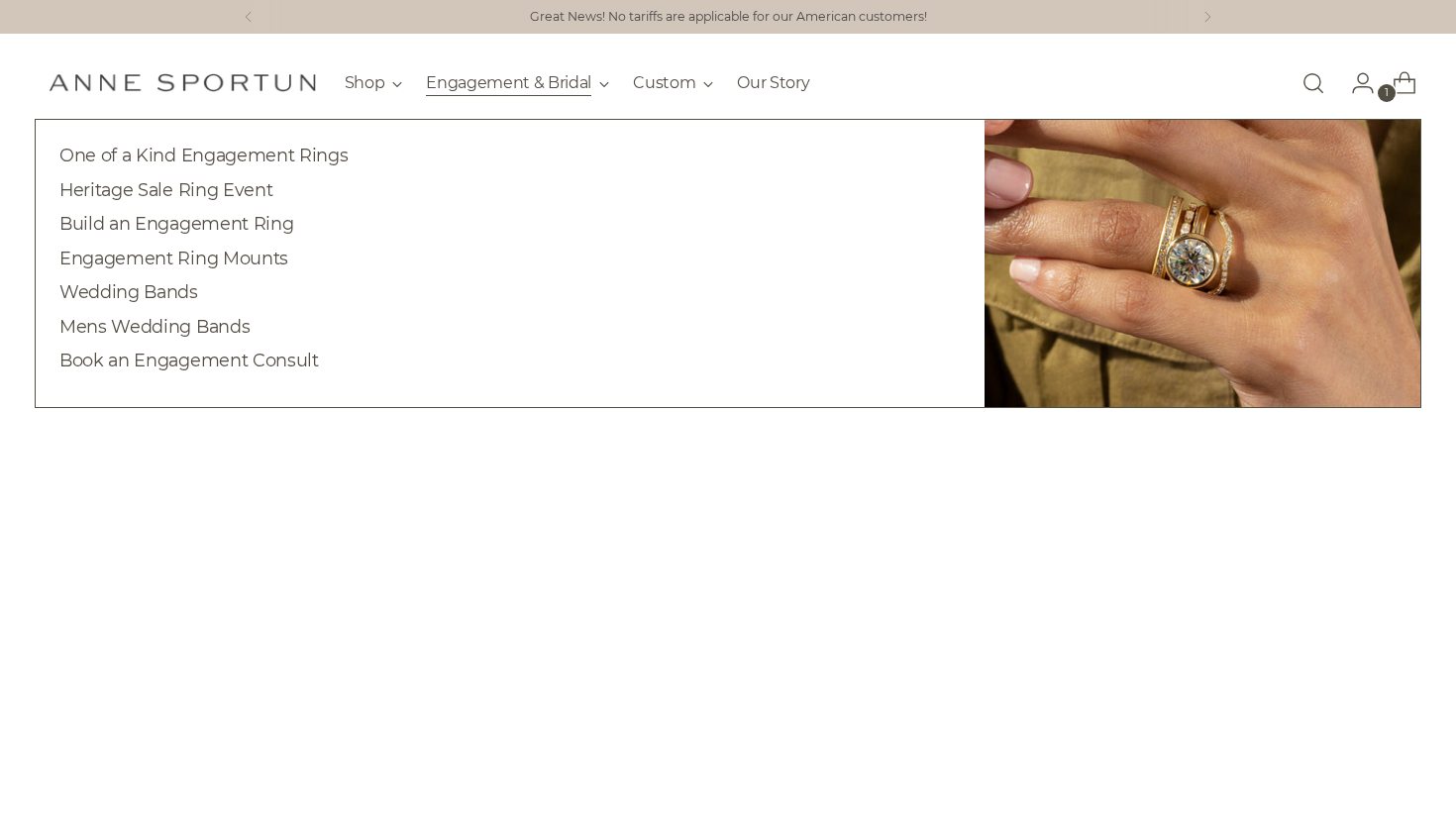 scroll, scrollTop: 0, scrollLeft: 0, axis: both 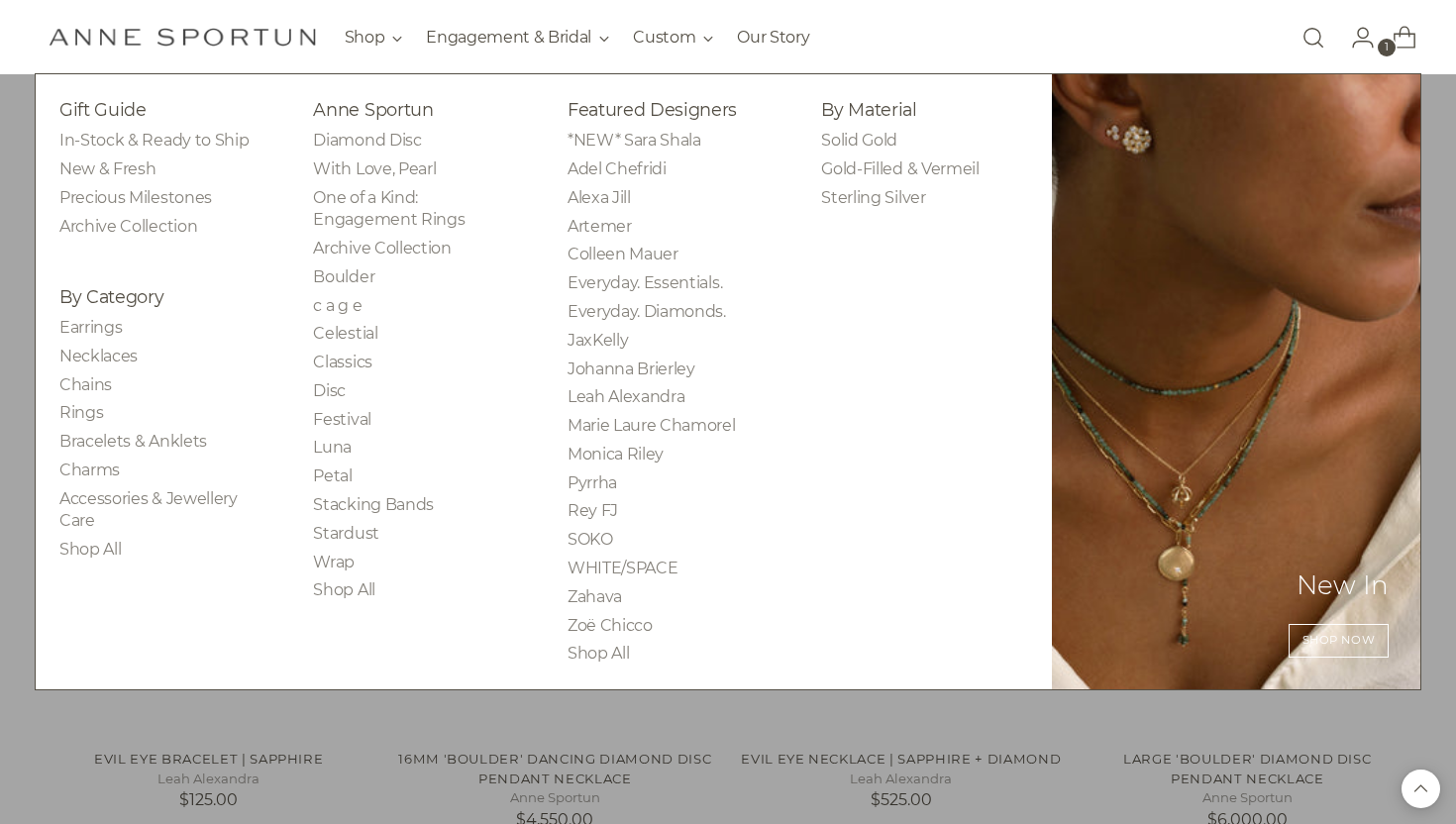 click on "Diamond Disc
With Love, Pearl
One of a Kind: Engagement Rings
Archive Collection
Boulder
c a g e
Celestial
Classics
Disc
Festival
Luna
Petal
Stacking Bands" at bounding box center [162, 183] 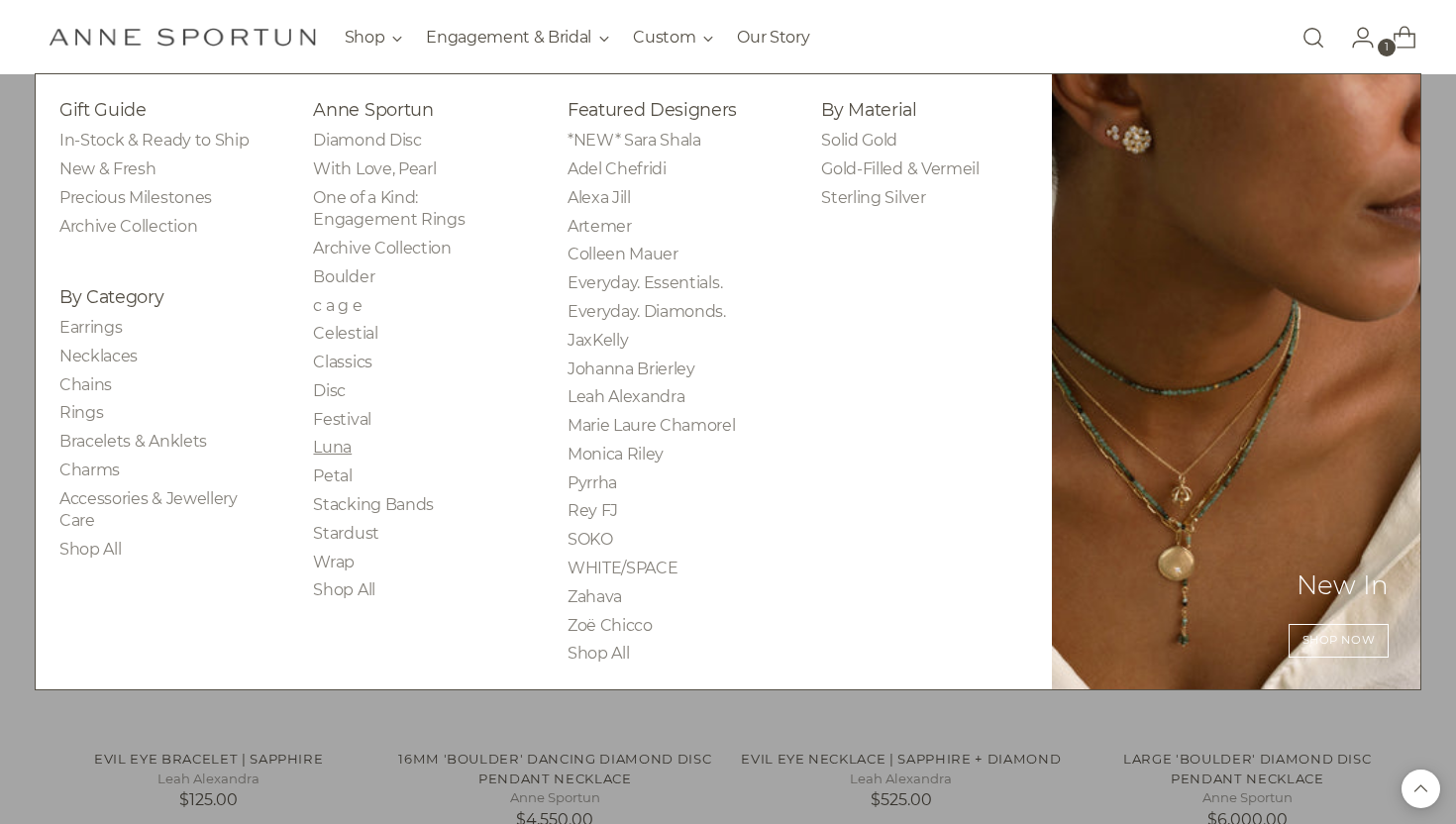 click on "Luna" at bounding box center [332, 447] 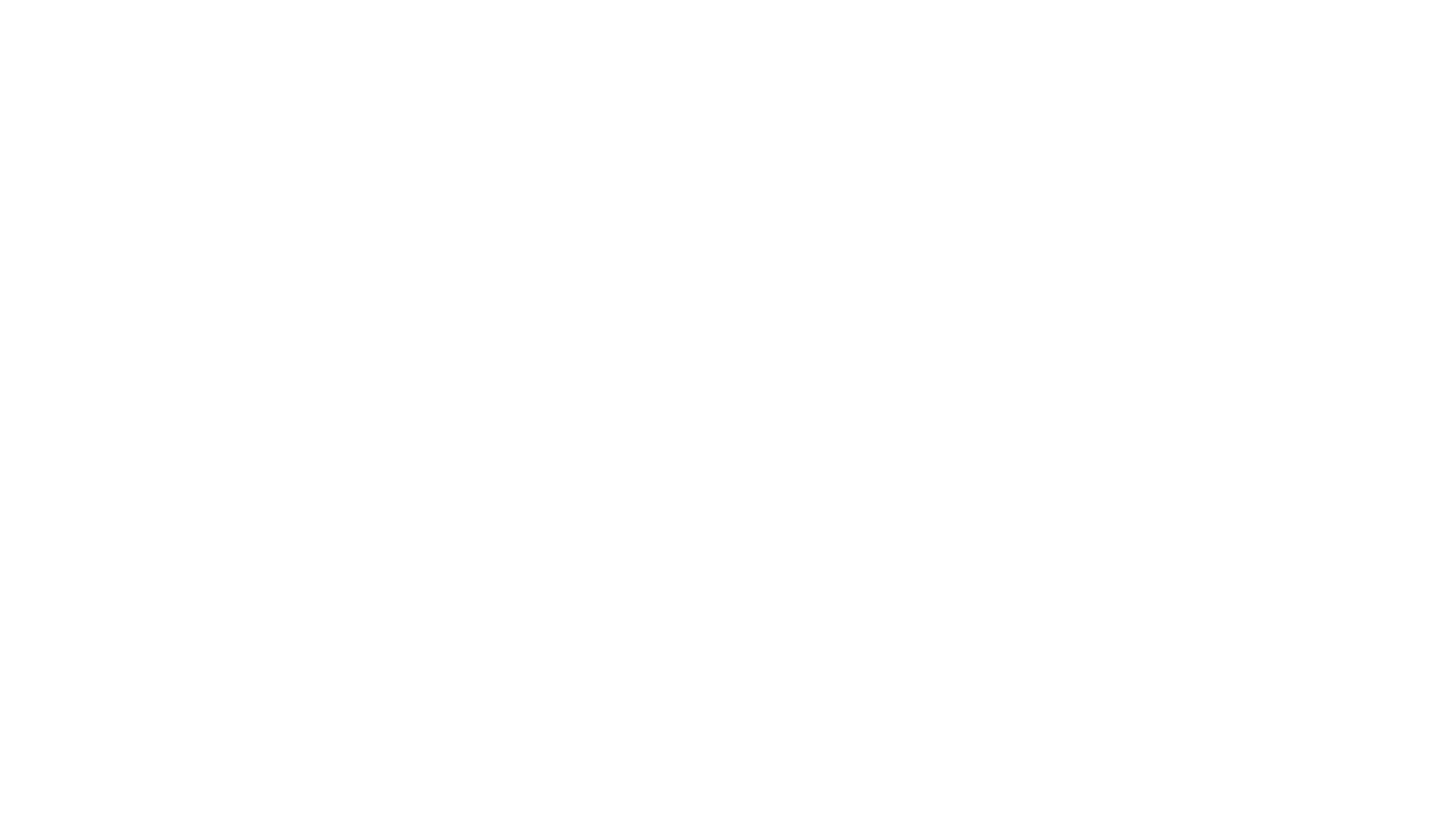 scroll, scrollTop: 0, scrollLeft: 0, axis: both 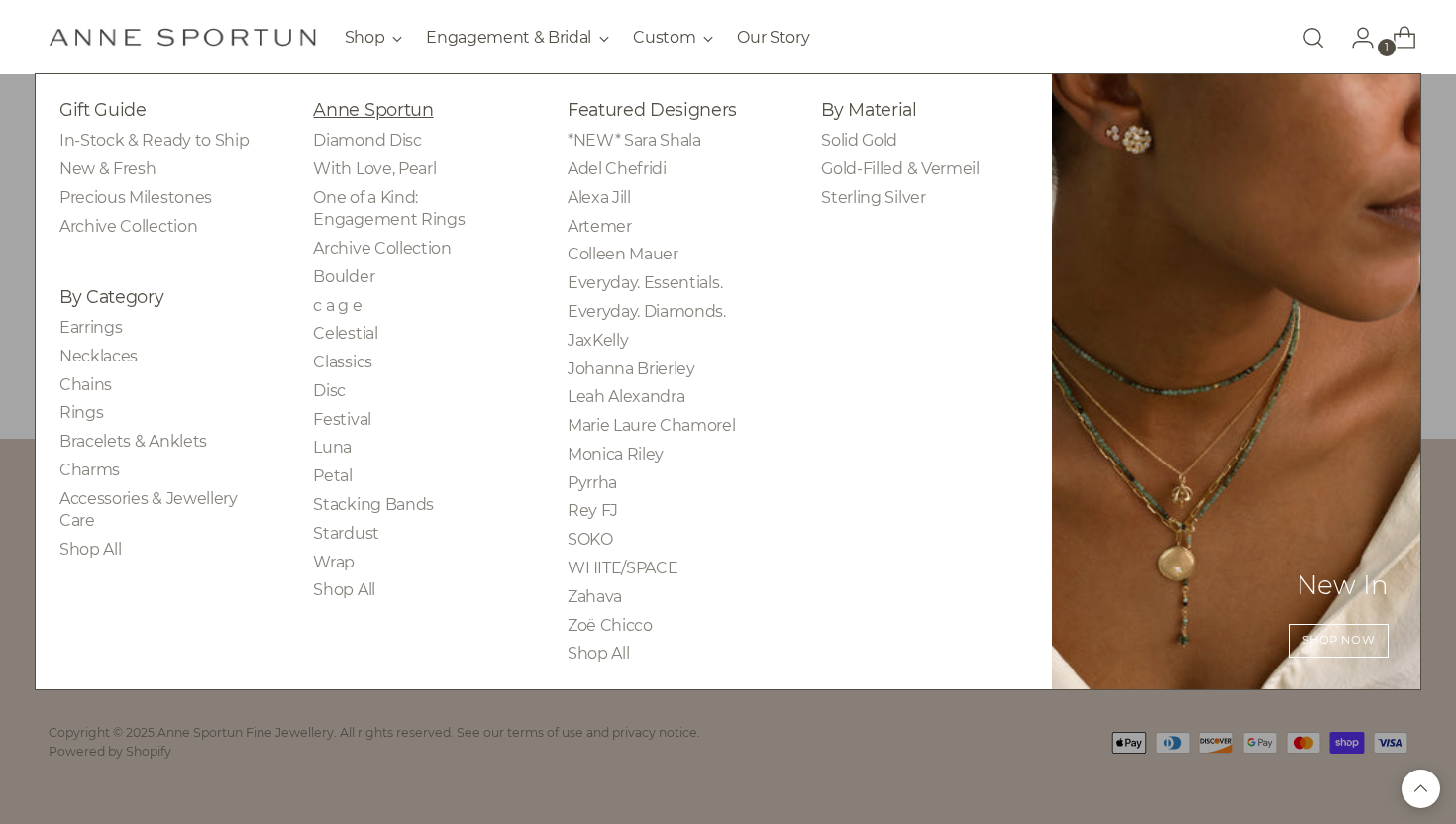 click on "Anne Sportun" at bounding box center (372, 109) 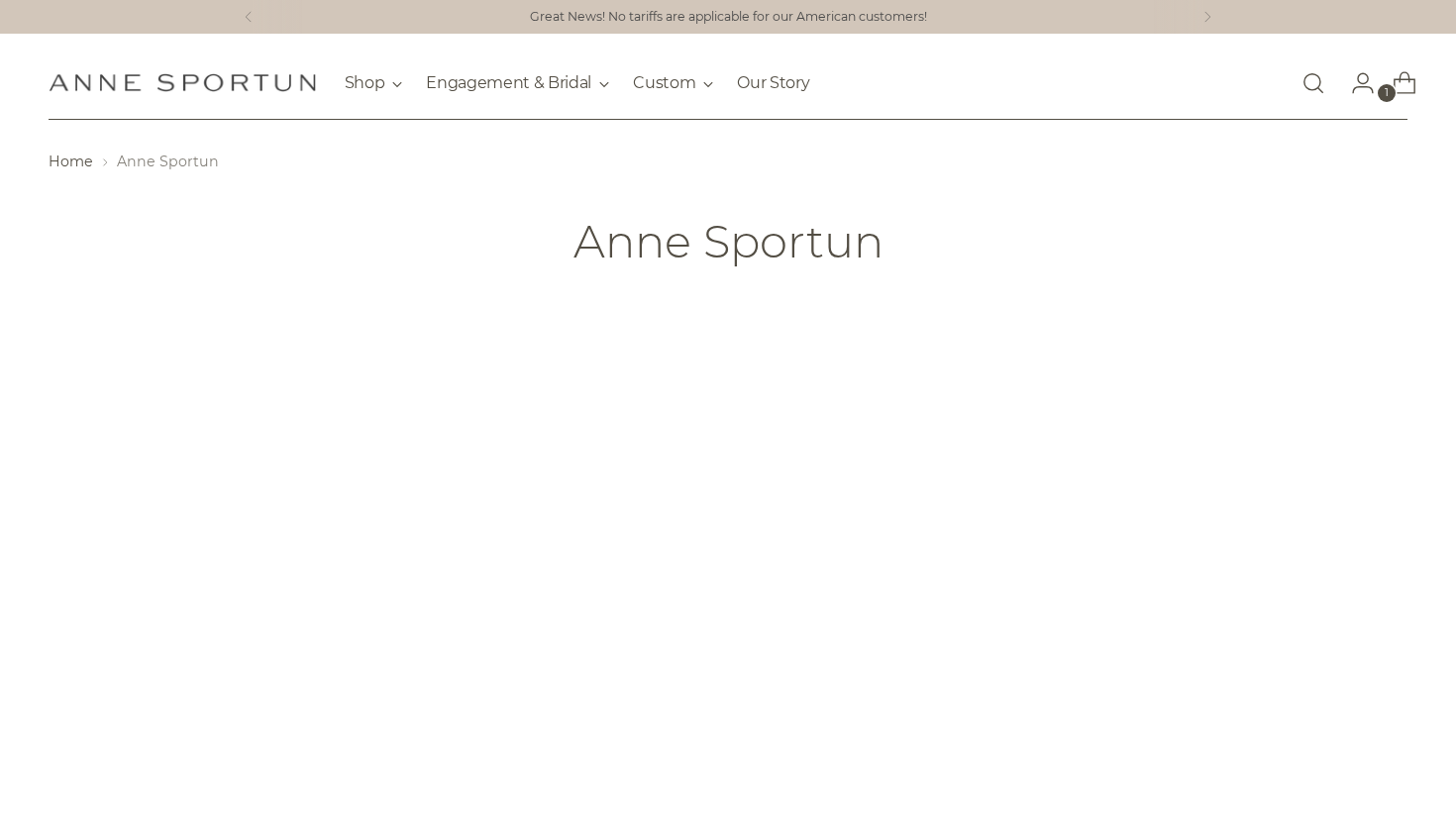 scroll, scrollTop: 0, scrollLeft: 0, axis: both 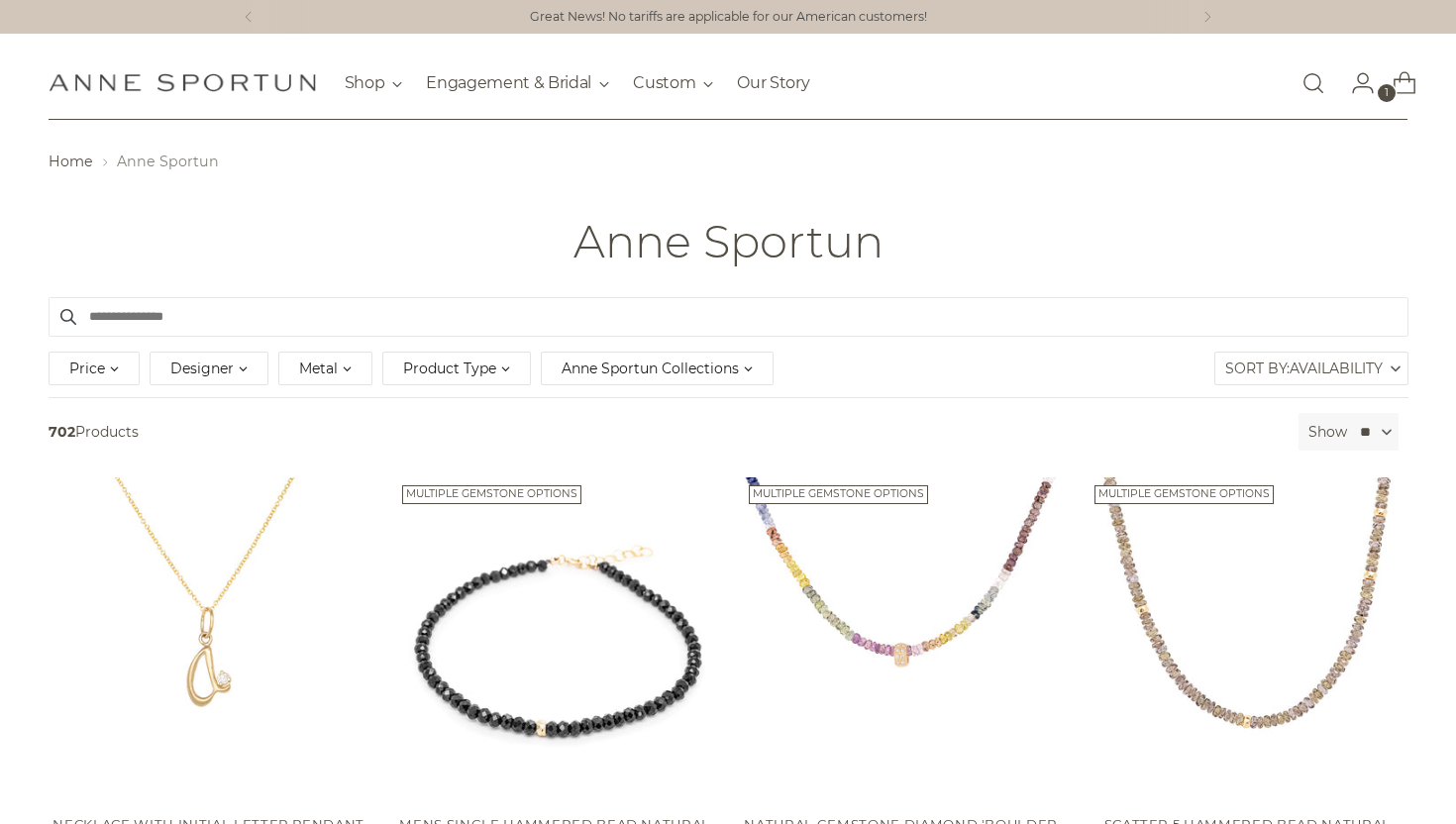 click on "Product Type" at bounding box center [450, 368] 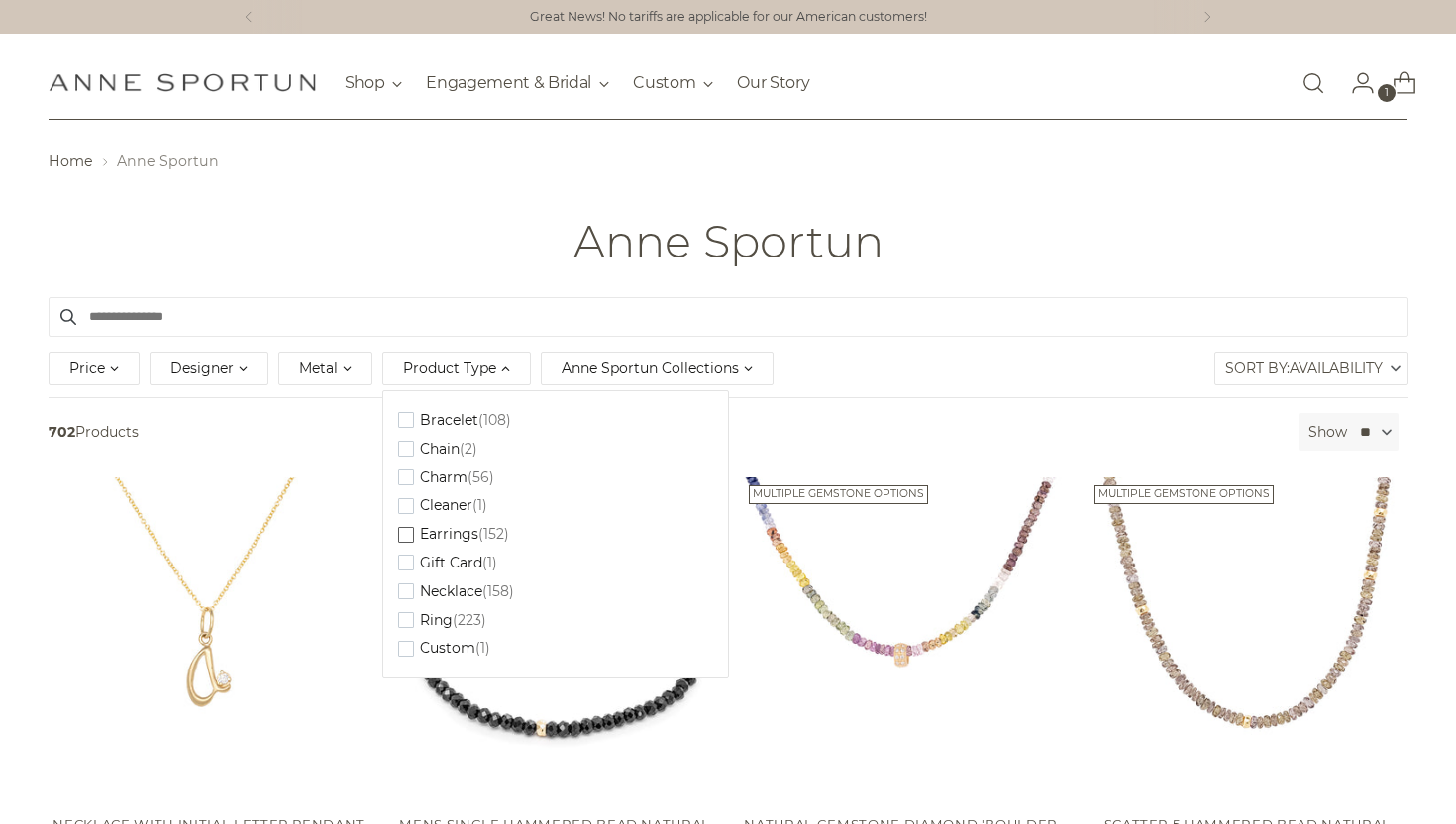 click on "Earrings" at bounding box center (449, 420) 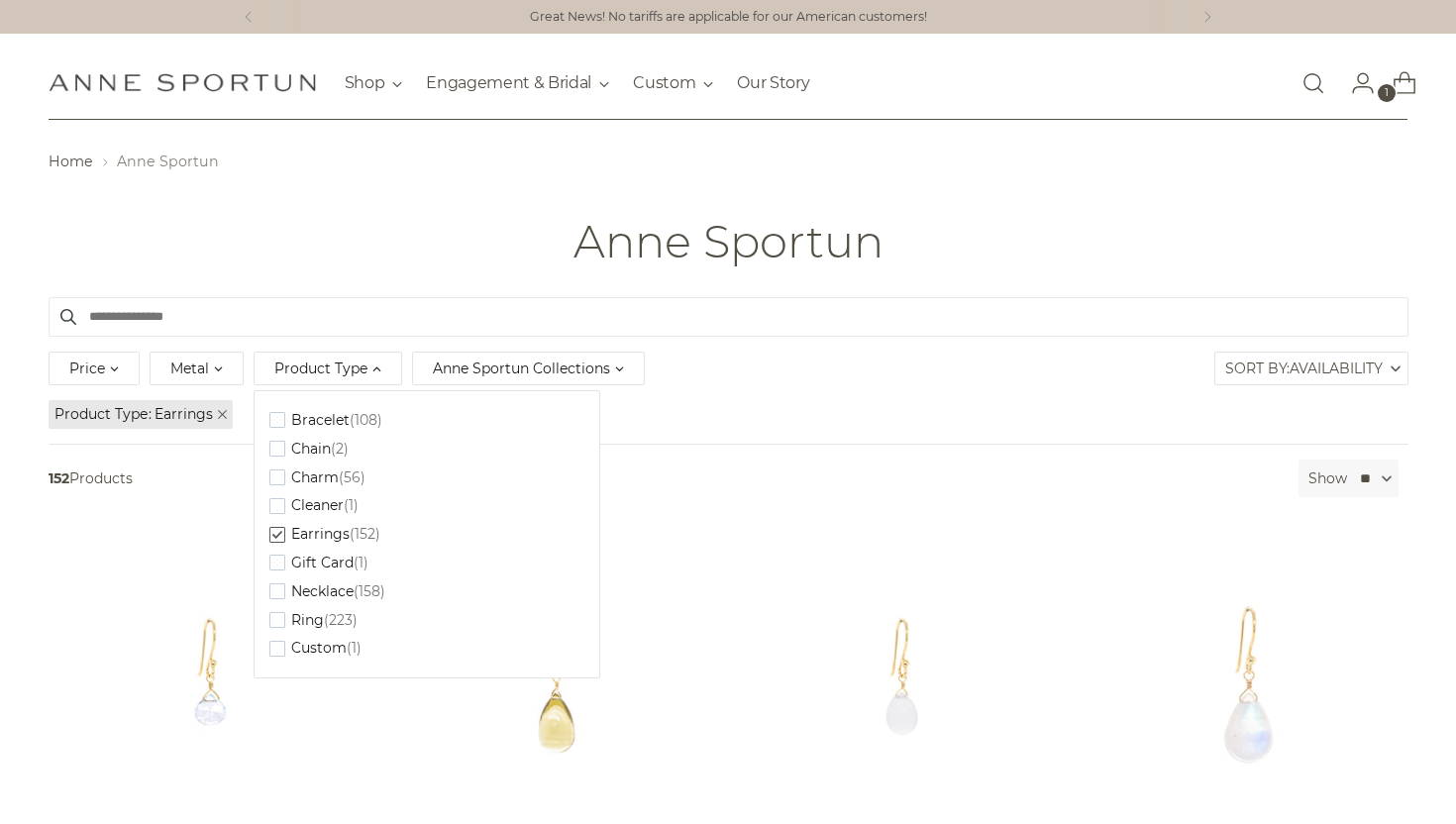 click on "(152)" at bounding box center (364, 534) 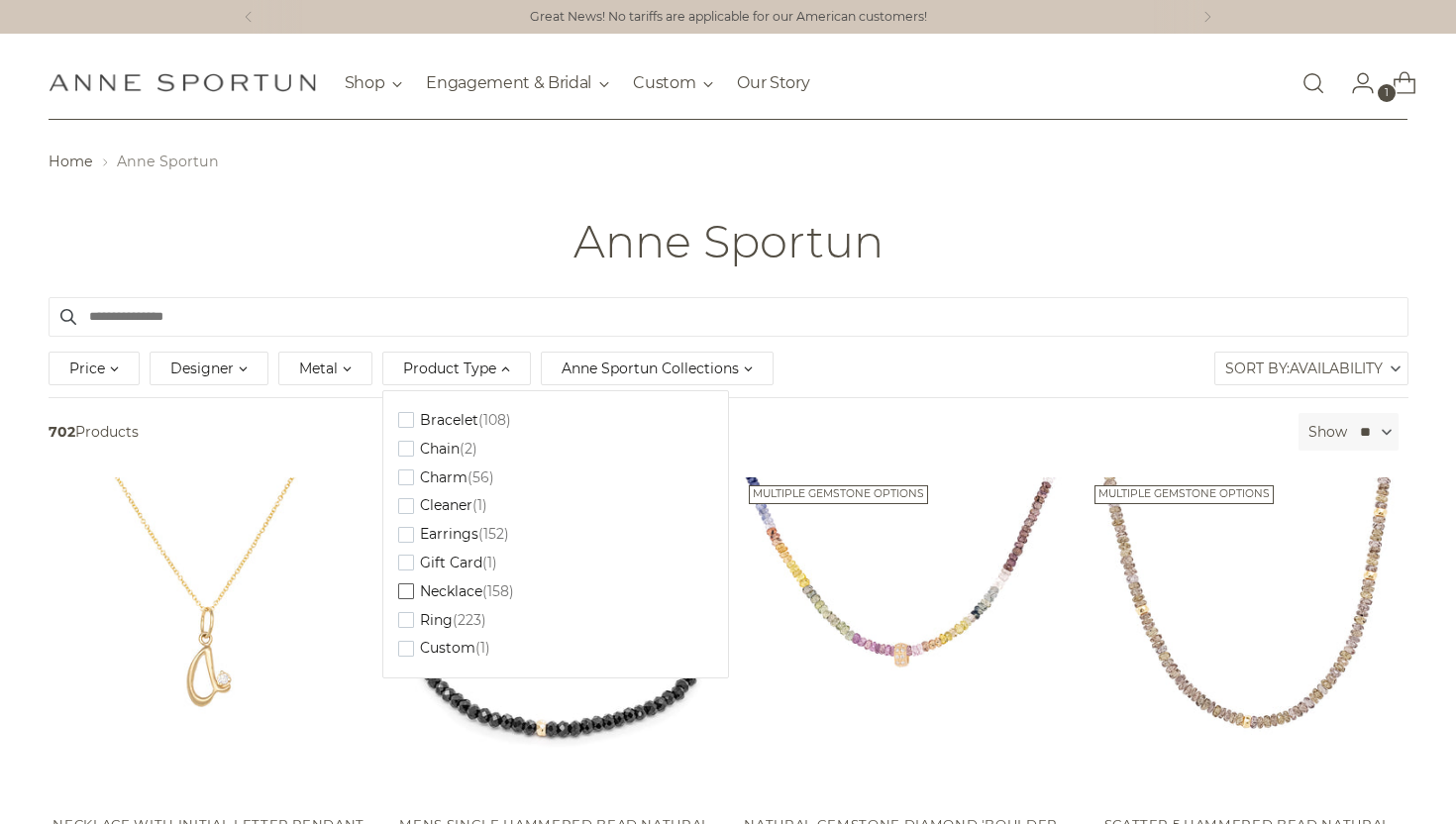 click on "Necklace" at bounding box center [449, 420] 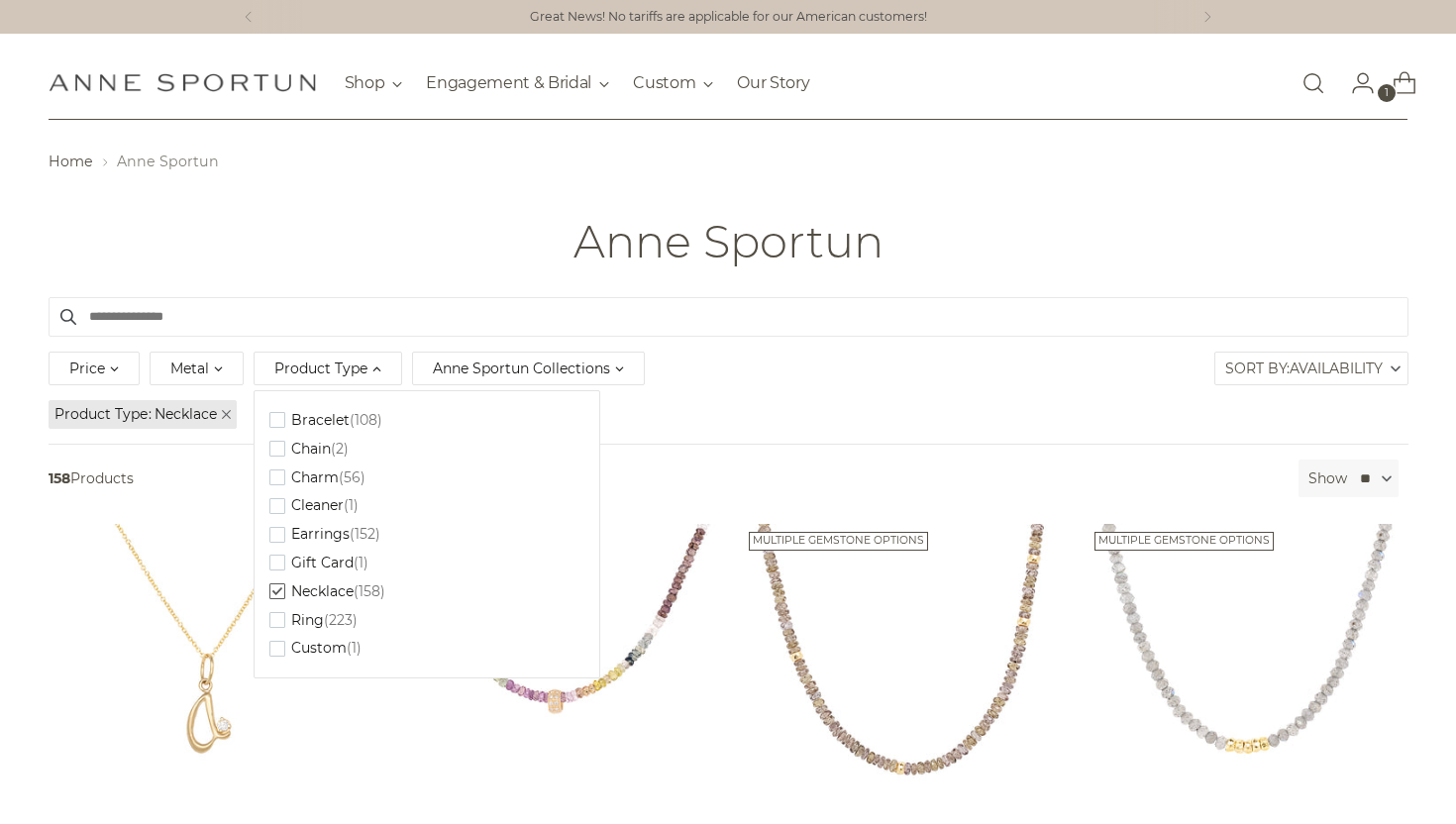 click on "Anne Sportun" at bounding box center [728, 242] 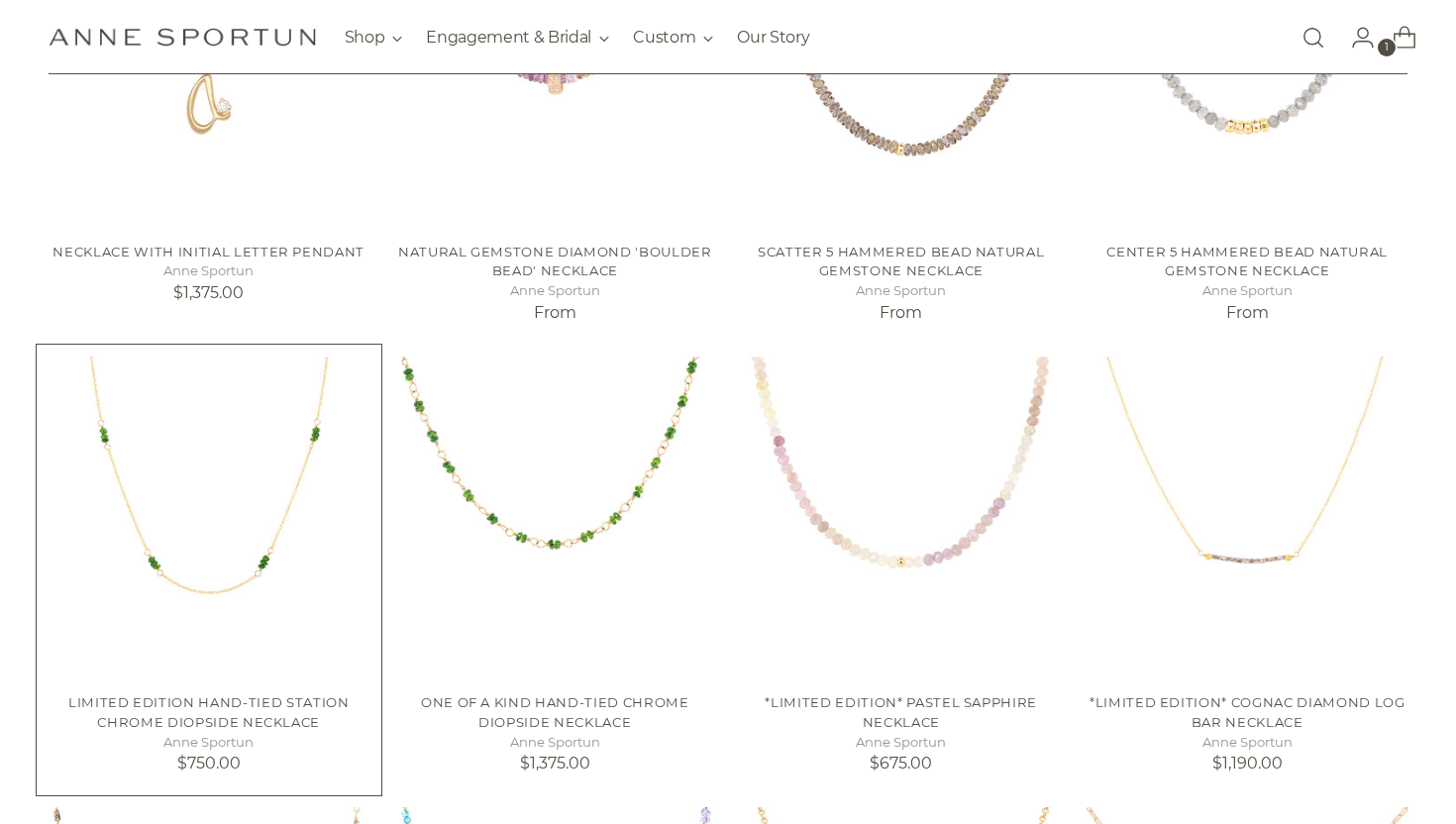 scroll, scrollTop: 720, scrollLeft: 0, axis: vertical 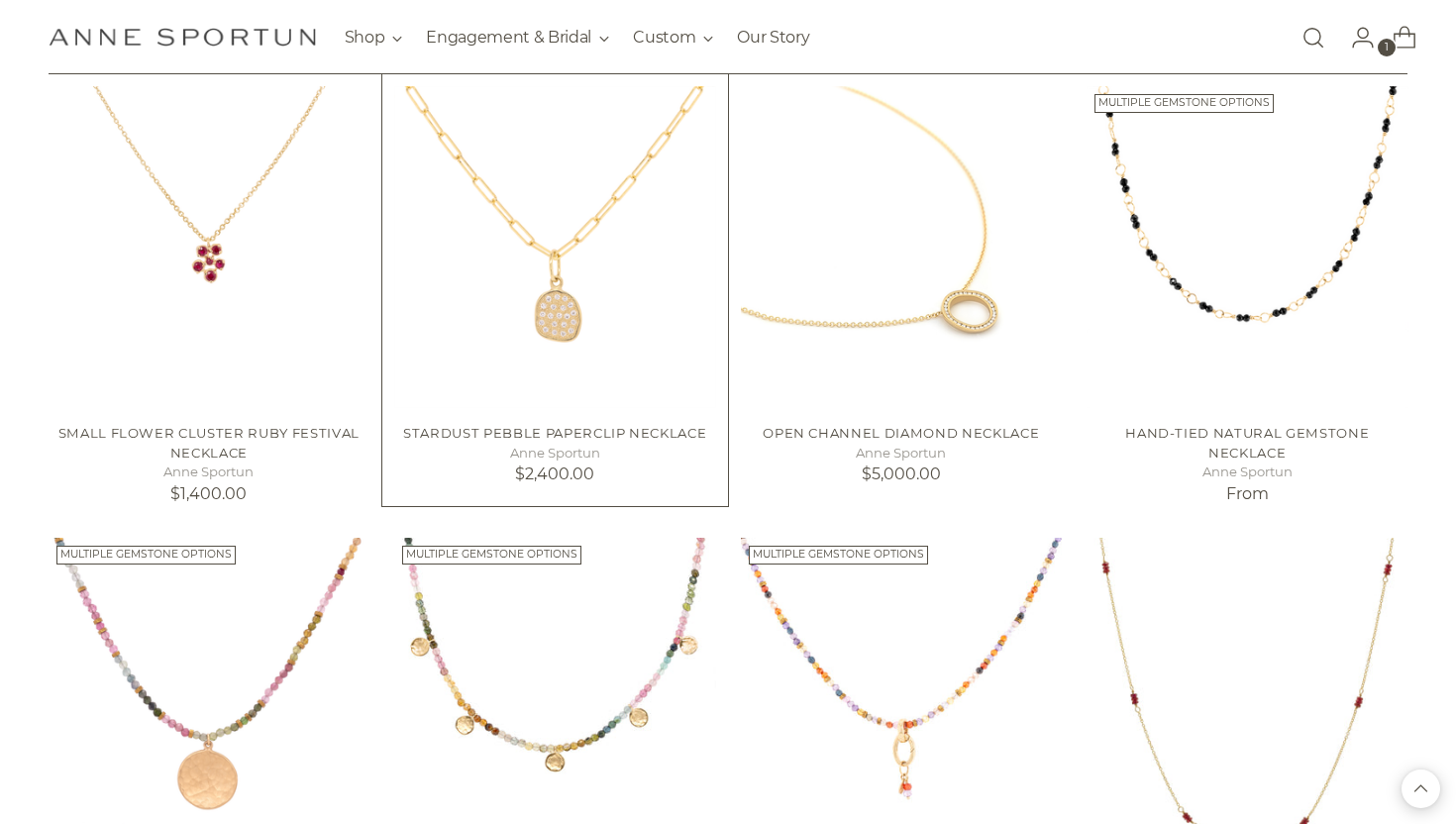 click at bounding box center (0, 0) 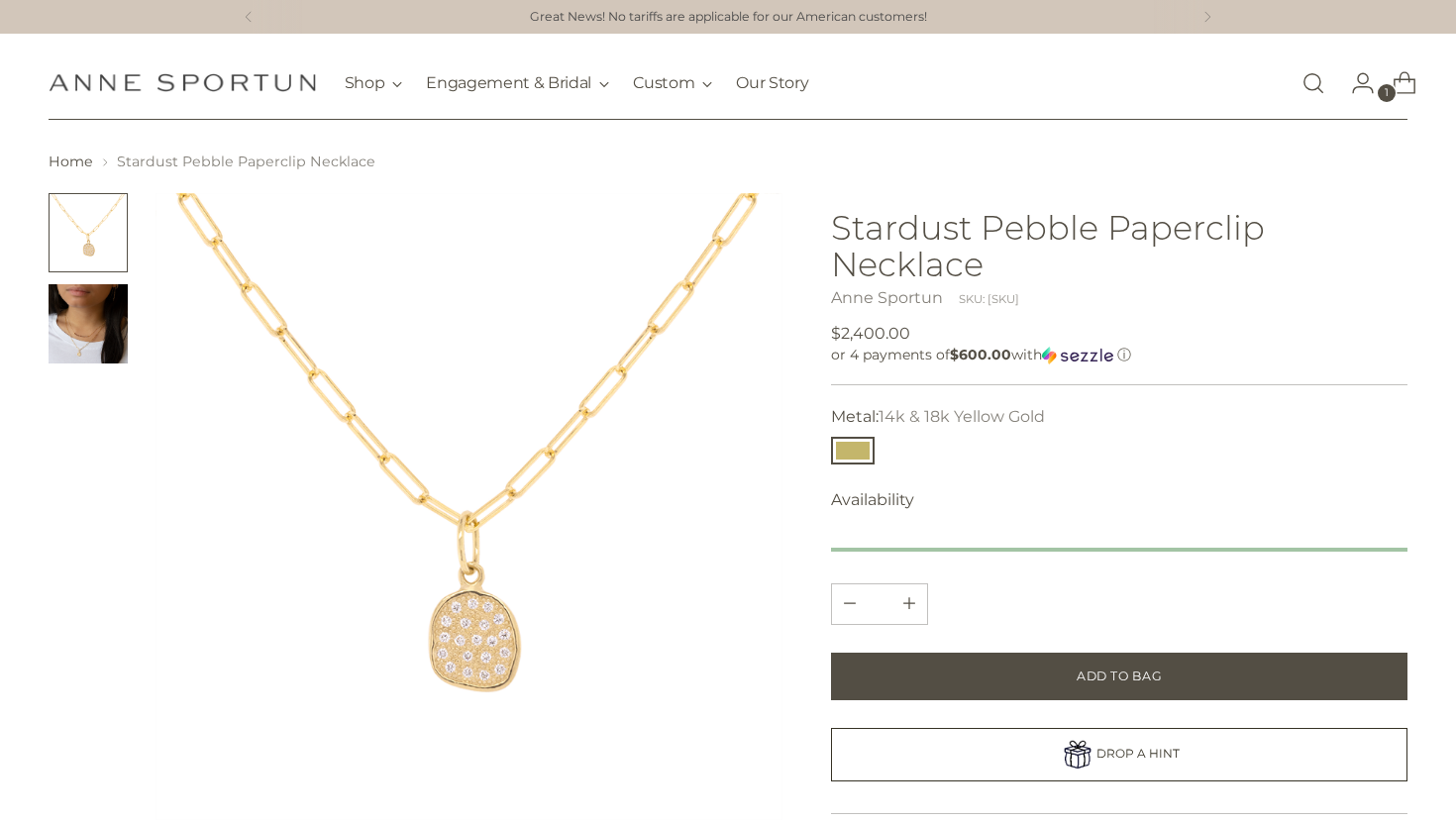 scroll, scrollTop: 0, scrollLeft: 0, axis: both 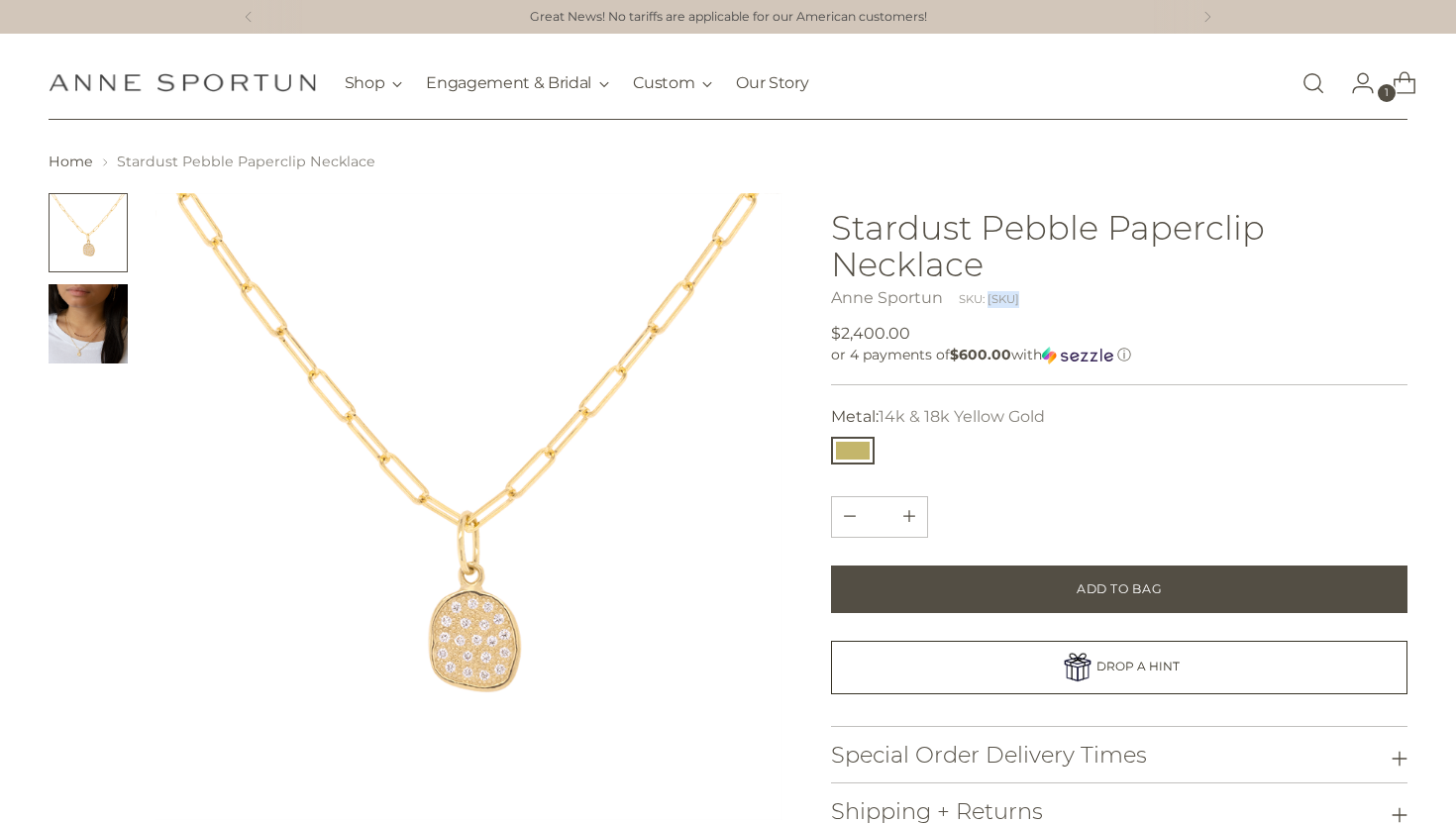 drag, startPoint x: 989, startPoint y: 304, endPoint x: 1019, endPoint y: 304, distance: 30 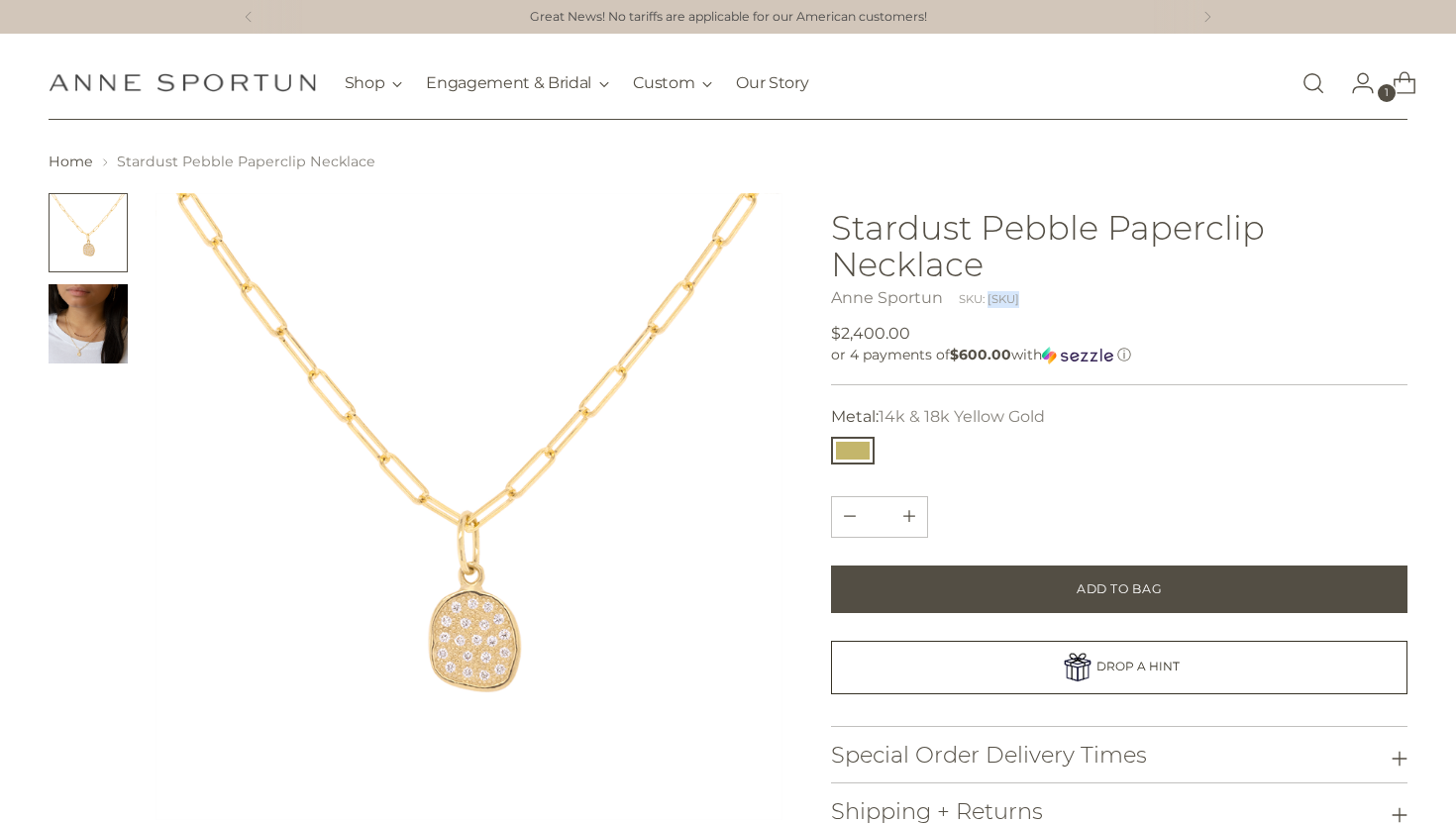 copy on "[SKU]" 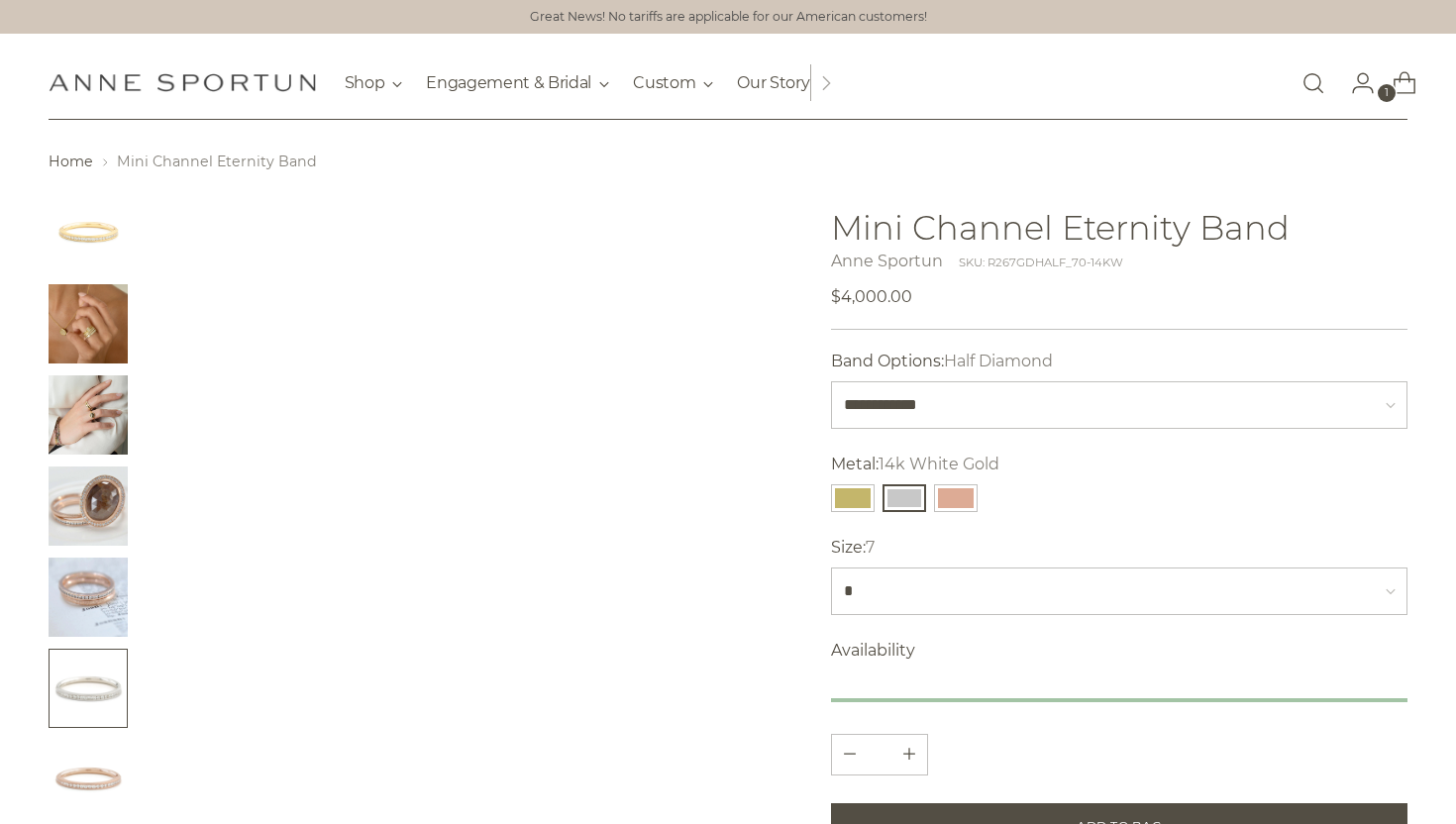 scroll, scrollTop: 0, scrollLeft: 0, axis: both 